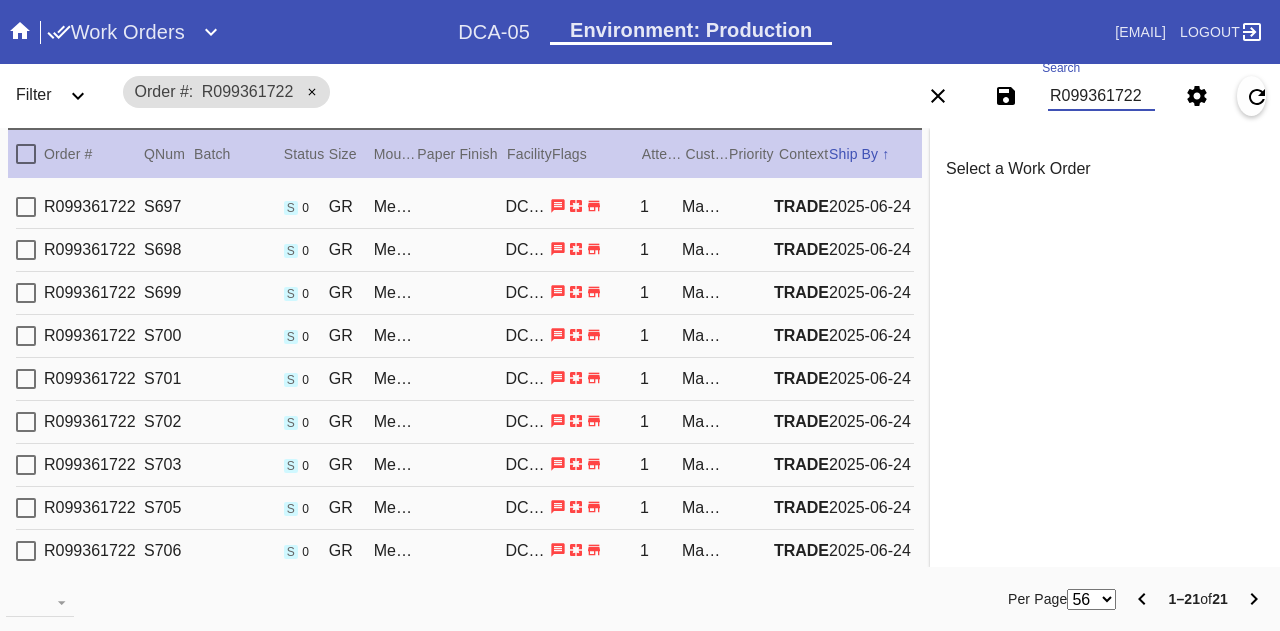 click on "R099361722" at bounding box center [1101, 96] 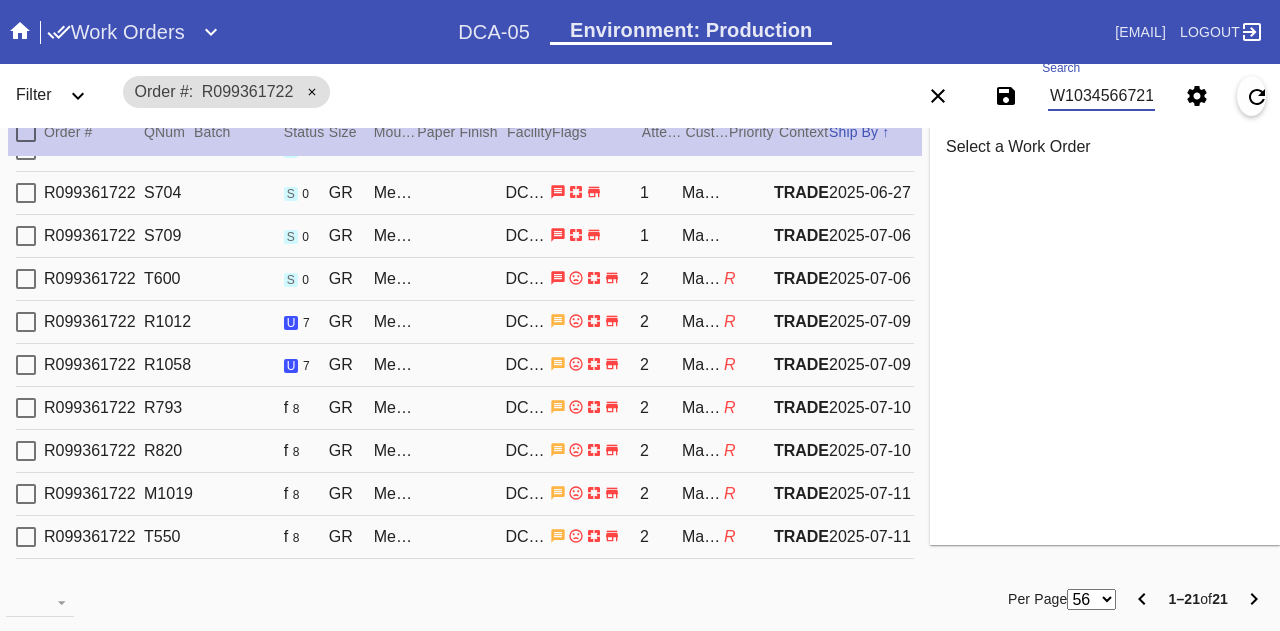 scroll, scrollTop: 0, scrollLeft: 45, axis: horizontal 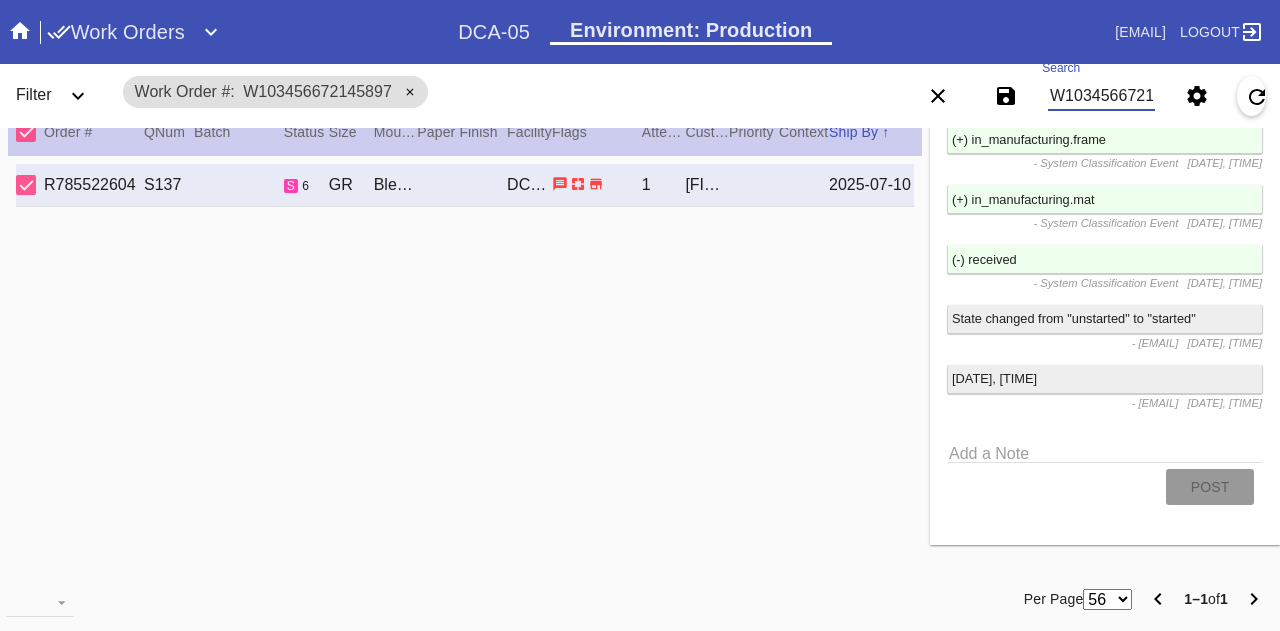 click on "W103456672145897" at bounding box center (1101, 96) 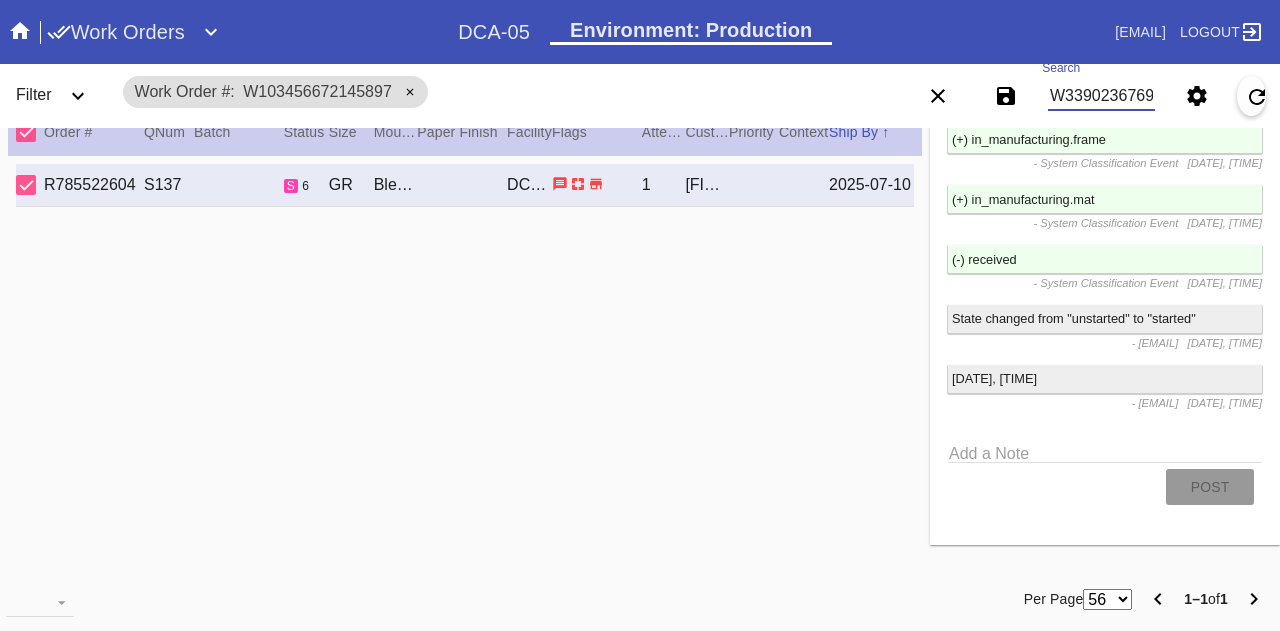 scroll, scrollTop: 0, scrollLeft: 45, axis: horizontal 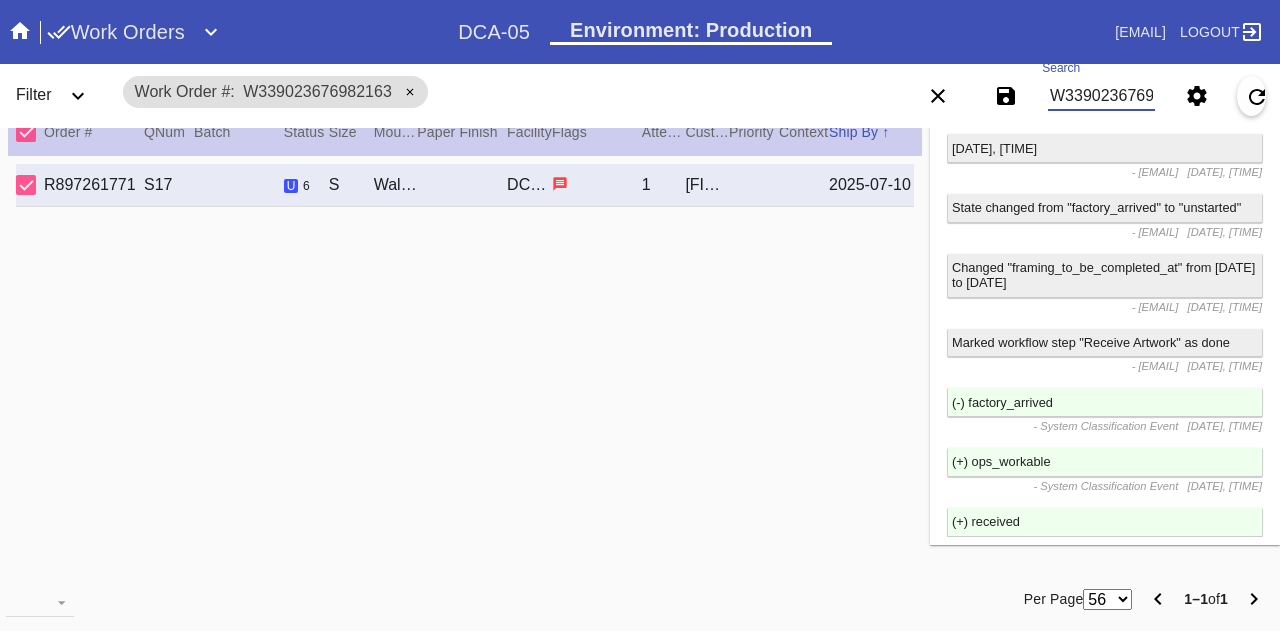 click on "W339023676982163" at bounding box center [1101, 96] 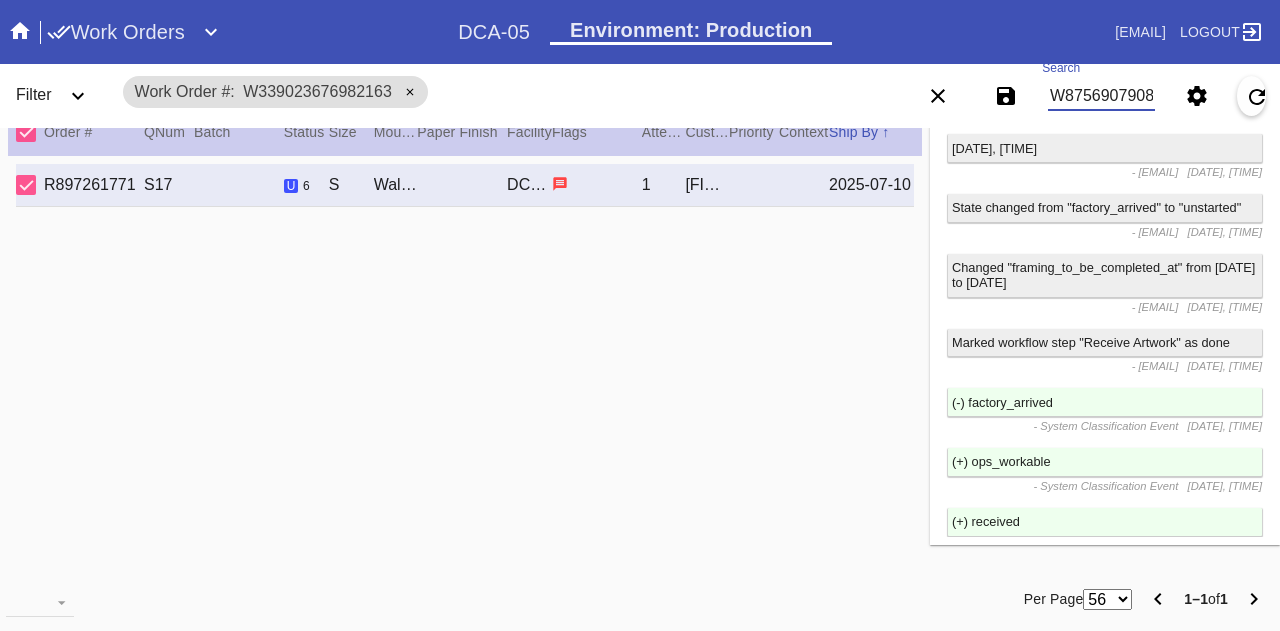 scroll, scrollTop: 0, scrollLeft: 45, axis: horizontal 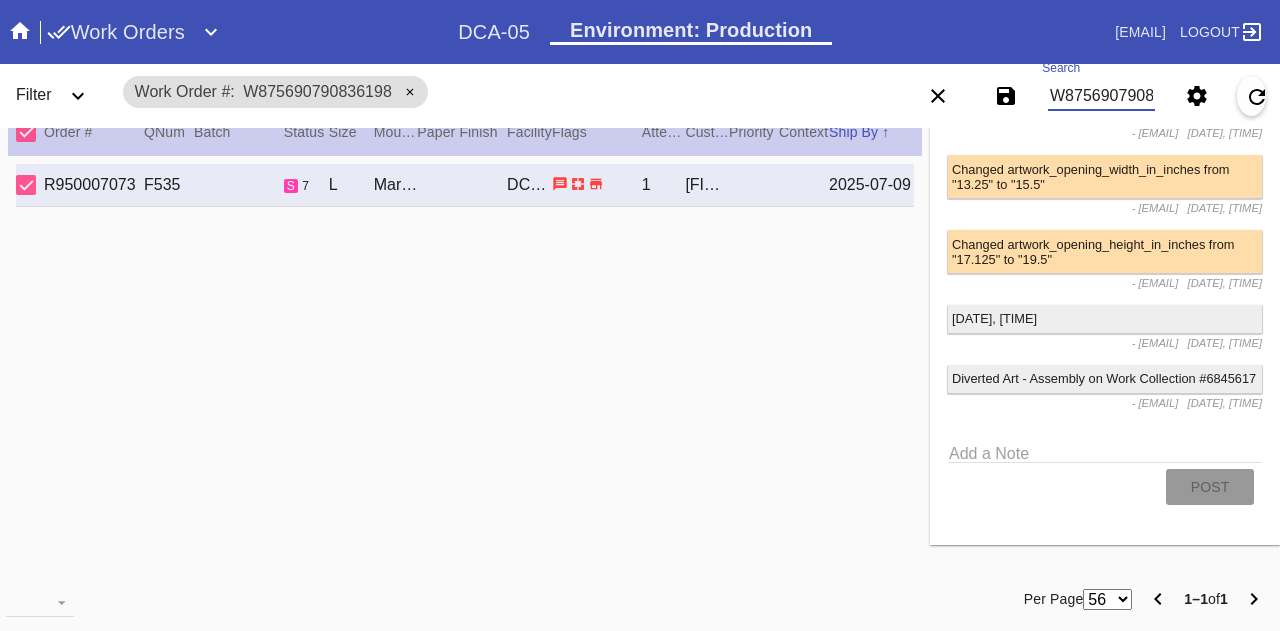 click on "W875690790836198" at bounding box center (1101, 96) 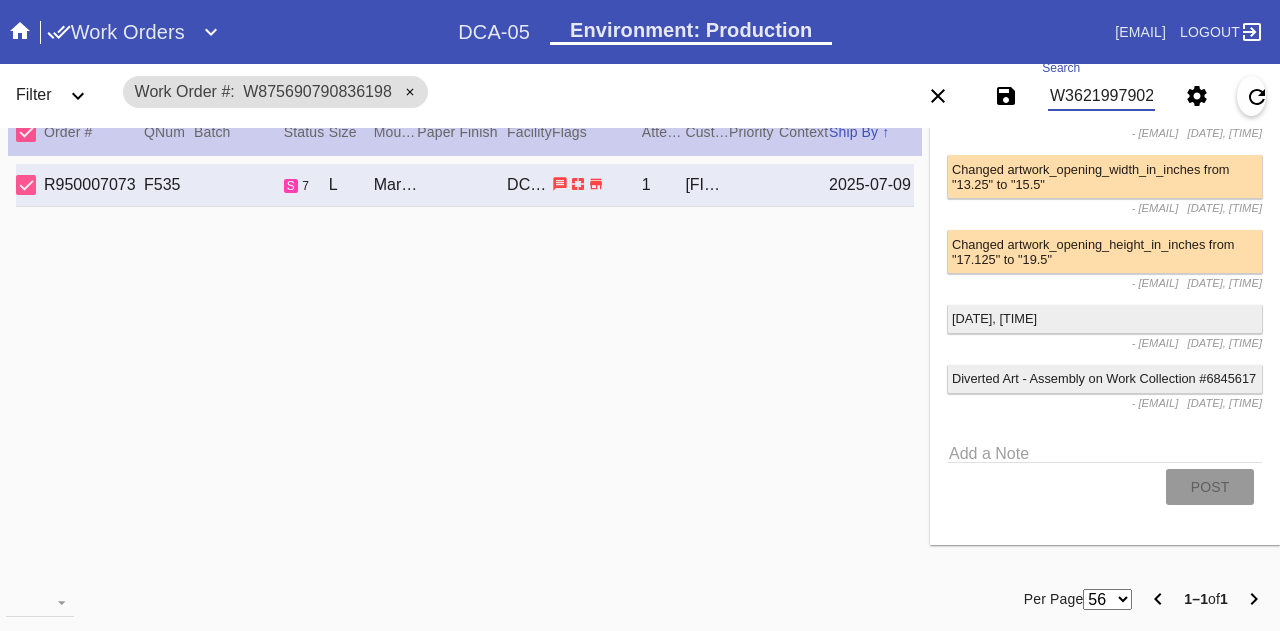 scroll, scrollTop: 0, scrollLeft: 45, axis: horizontal 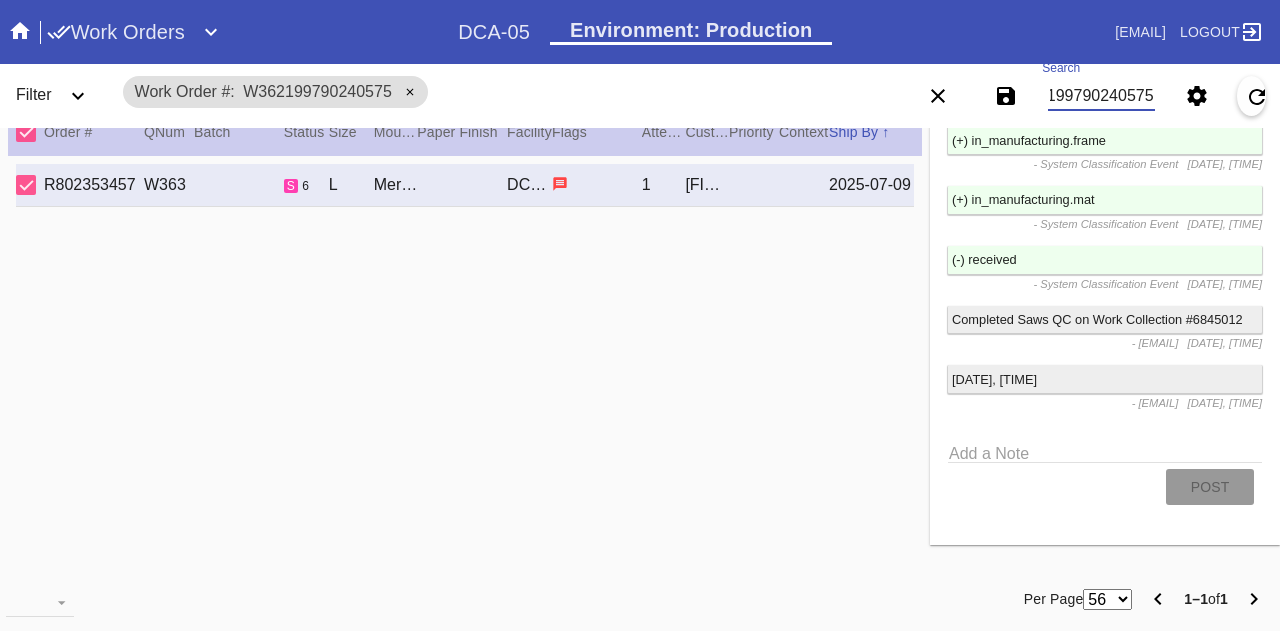 type on "W362199790240575" 